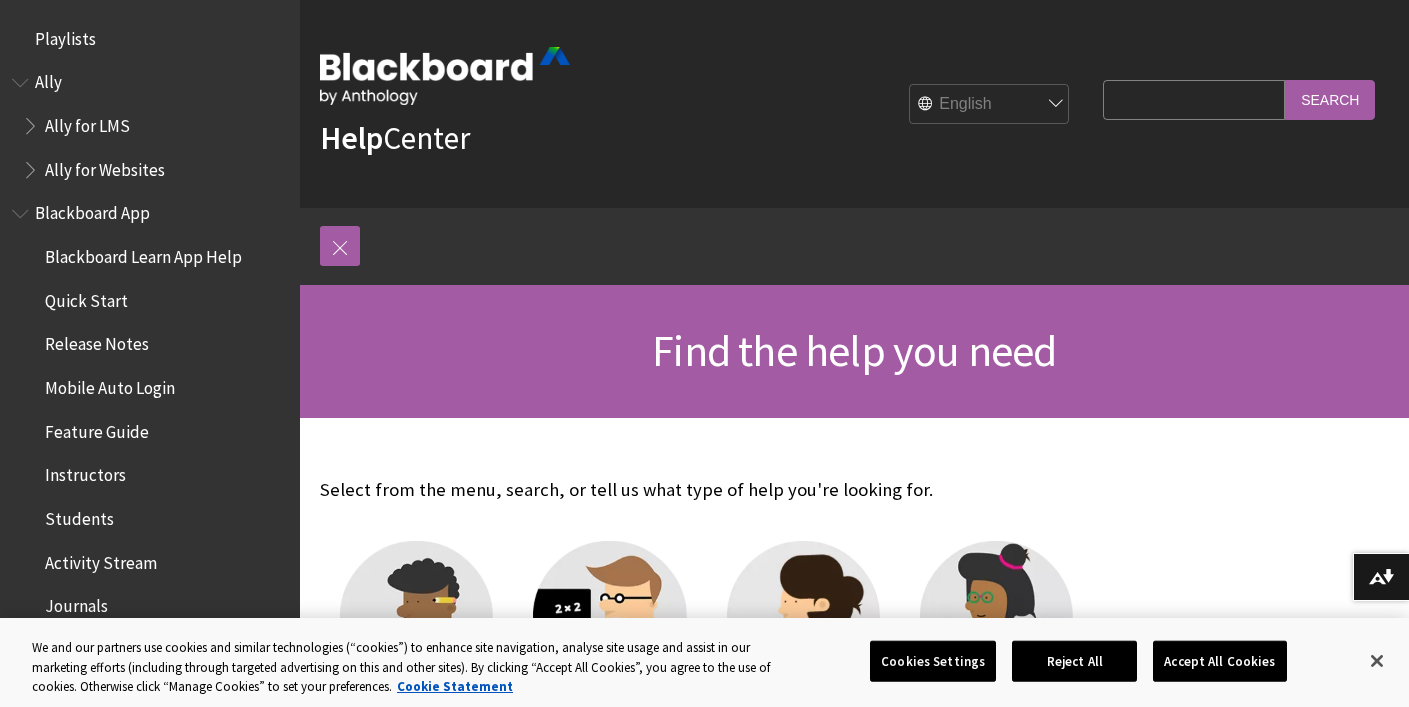 scroll, scrollTop: 0, scrollLeft: 0, axis: both 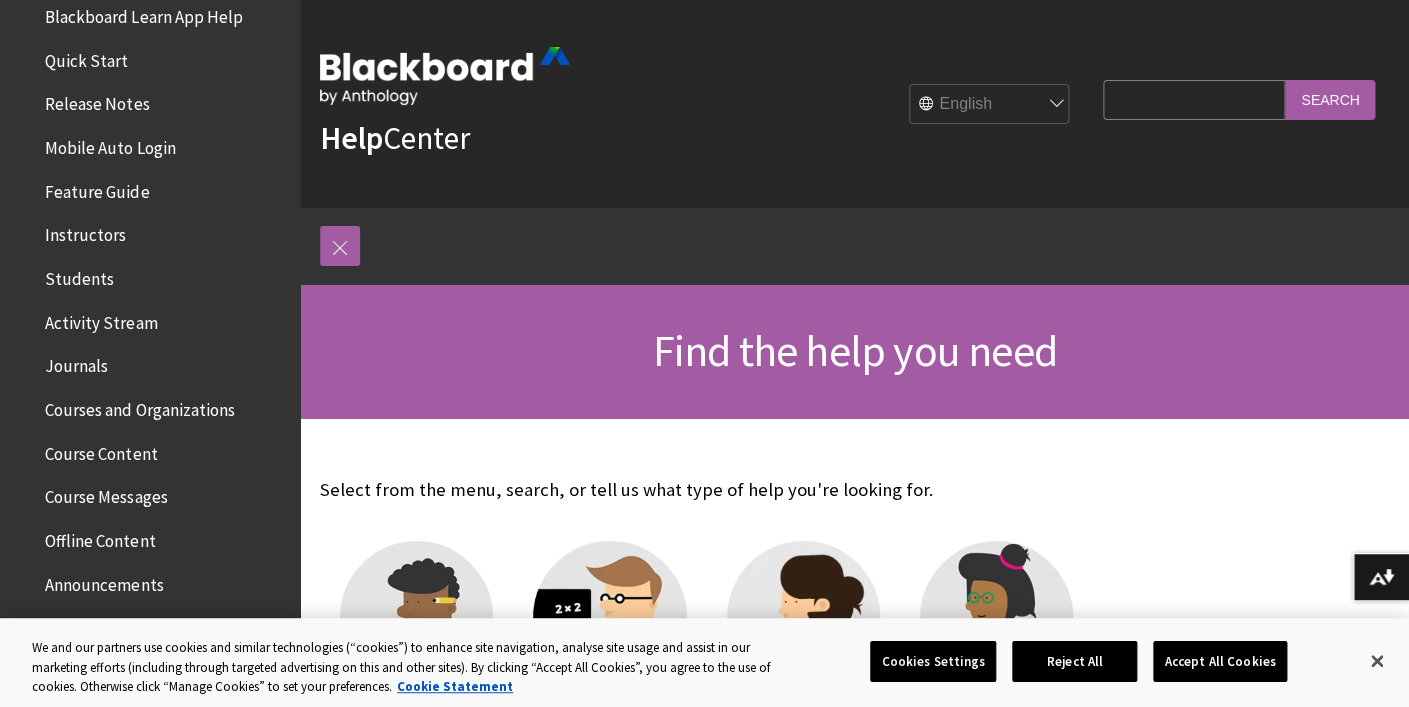 click on "Instructors" at bounding box center (85, 232) 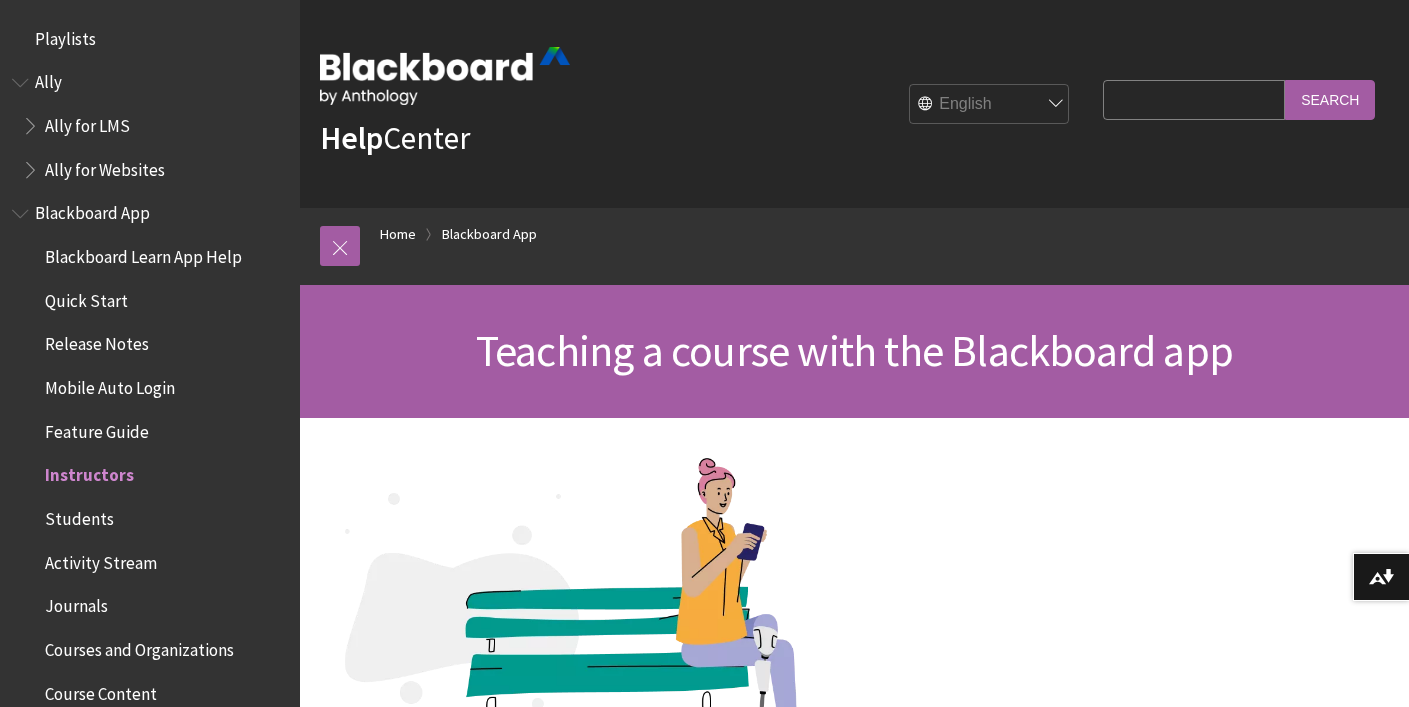 scroll, scrollTop: 400, scrollLeft: 0, axis: vertical 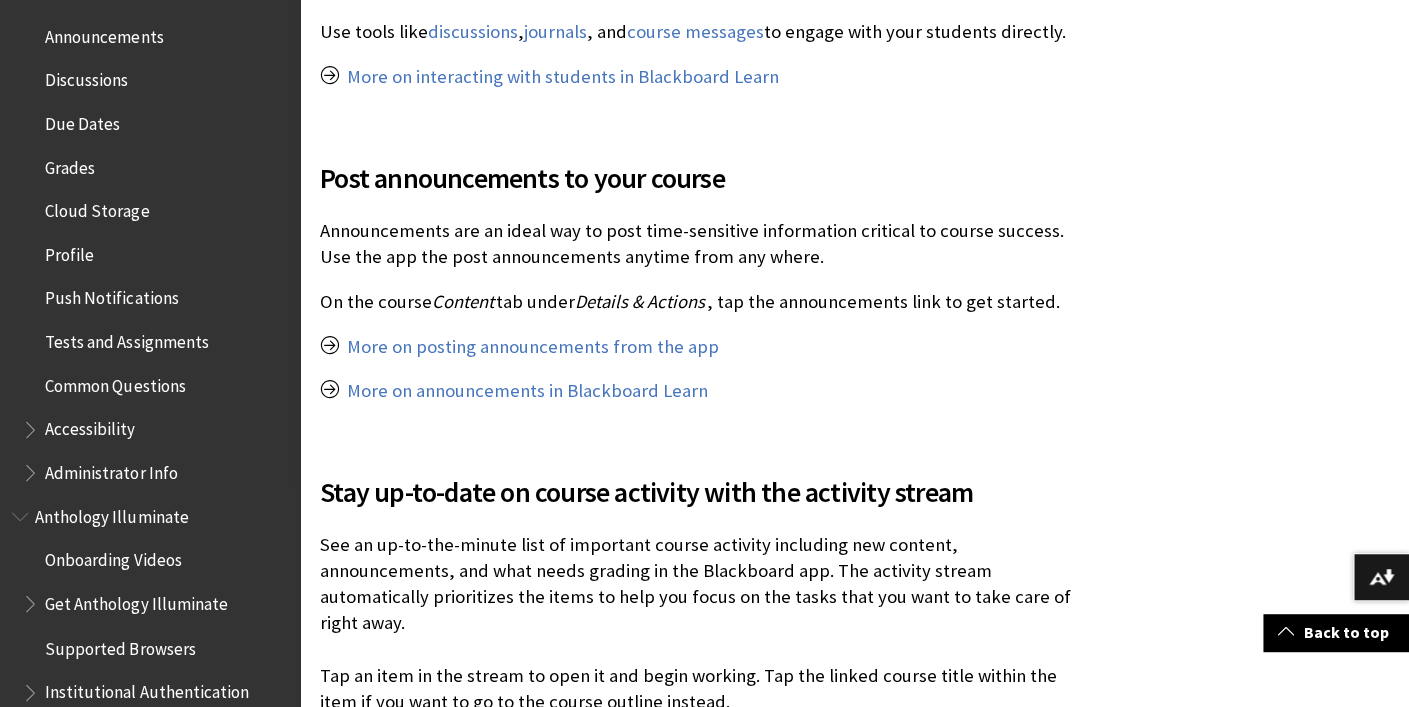 click on "Administrator Info" at bounding box center [111, 469] 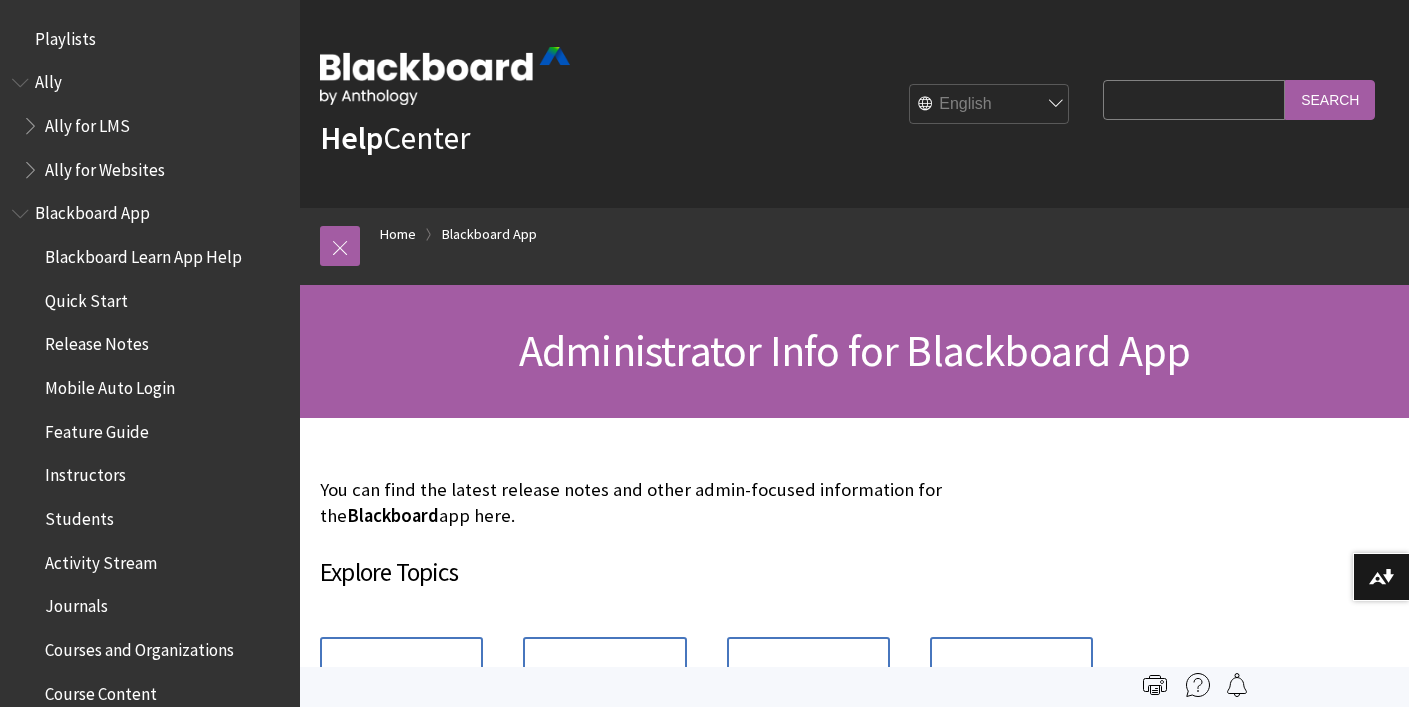 scroll, scrollTop: 0, scrollLeft: 0, axis: both 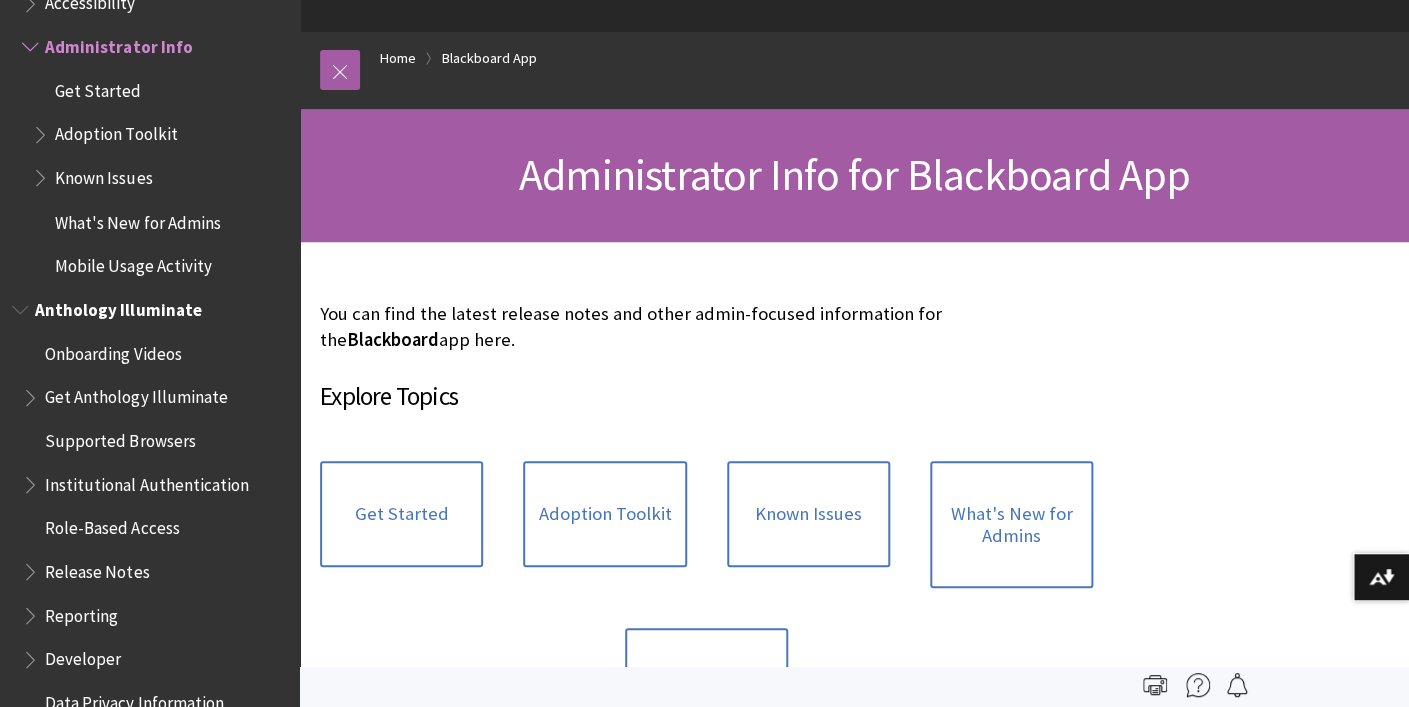 click on "Role-Based Access" at bounding box center [112, 524] 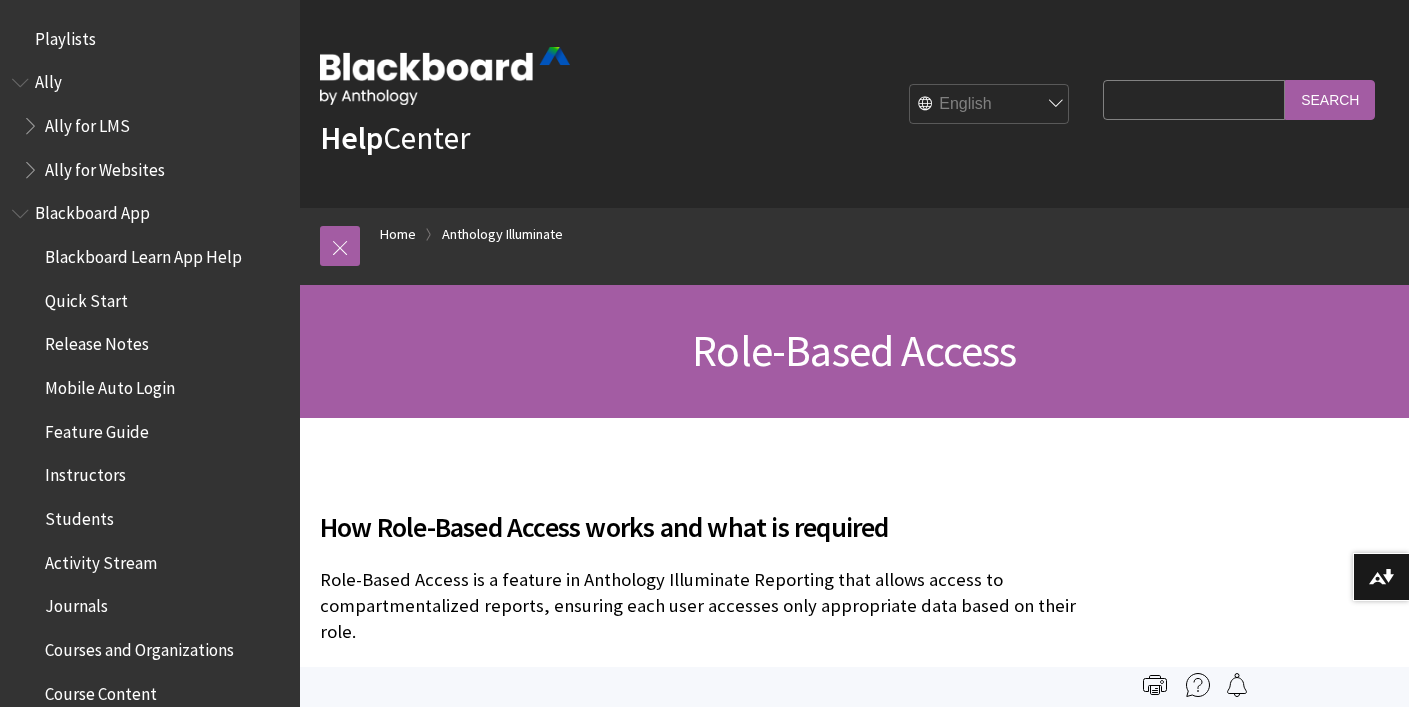 scroll, scrollTop: 0, scrollLeft: 0, axis: both 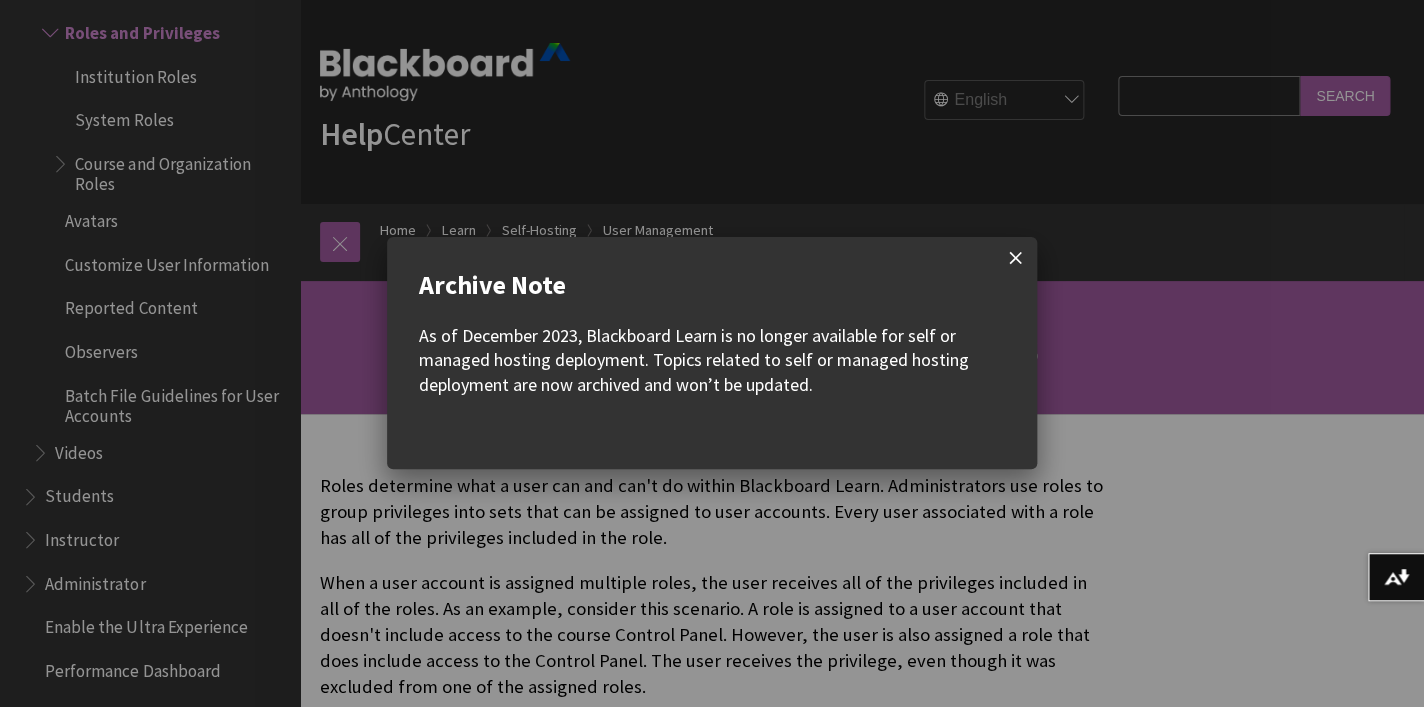 click at bounding box center (1016, 258) 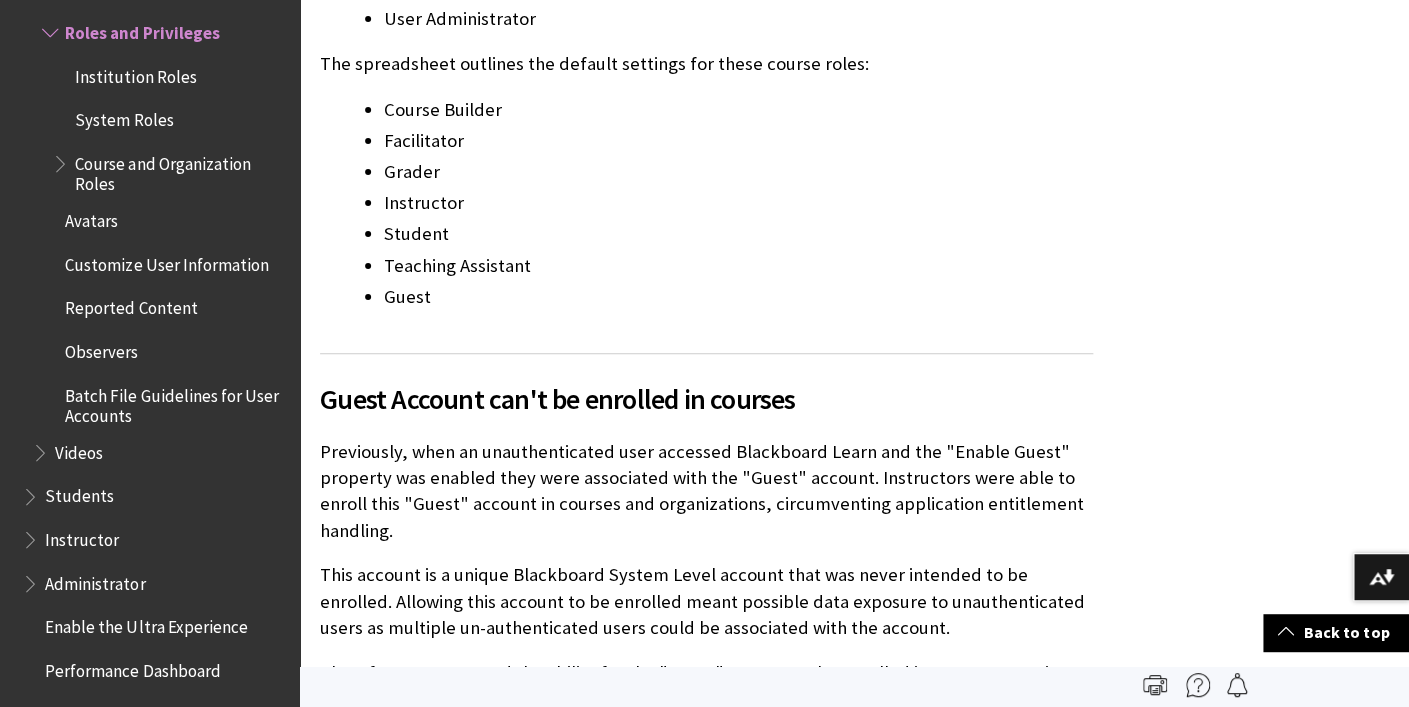 scroll, scrollTop: 4036, scrollLeft: 0, axis: vertical 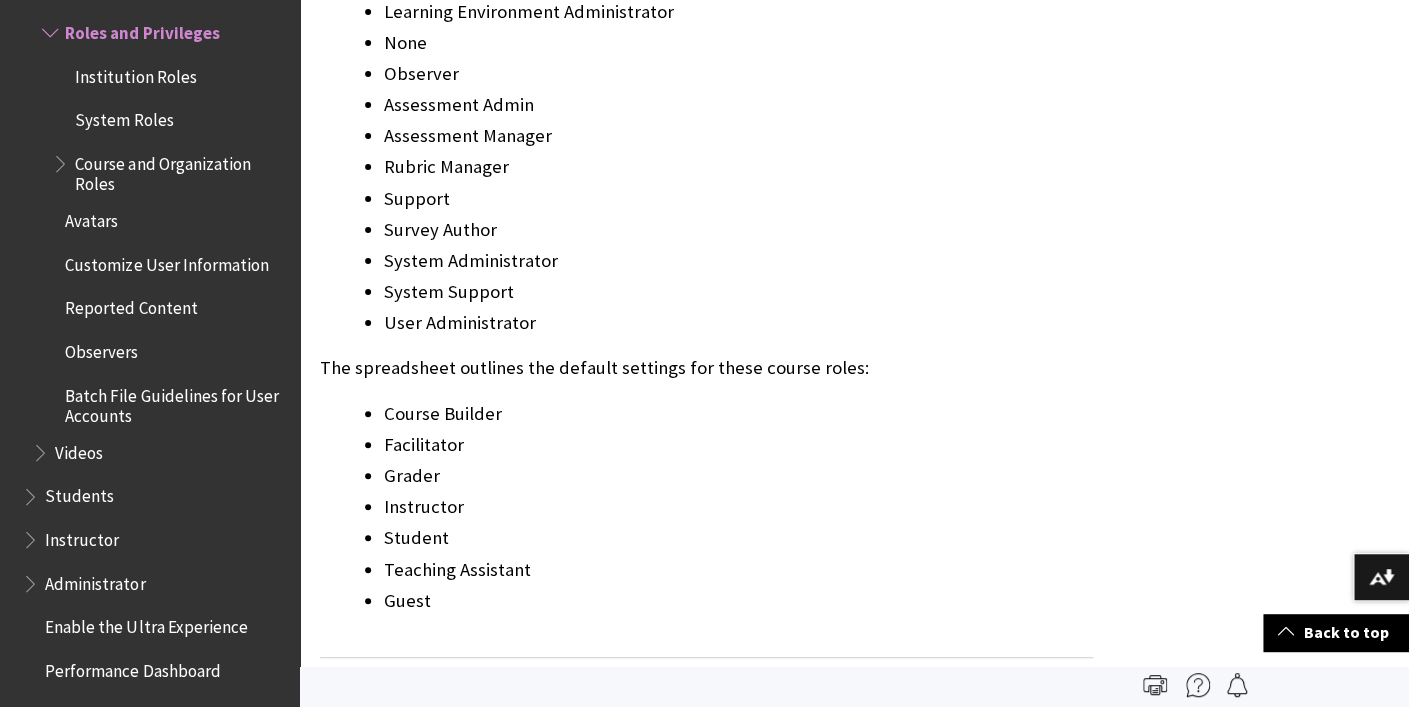 click on "Institution Roles" at bounding box center [135, 73] 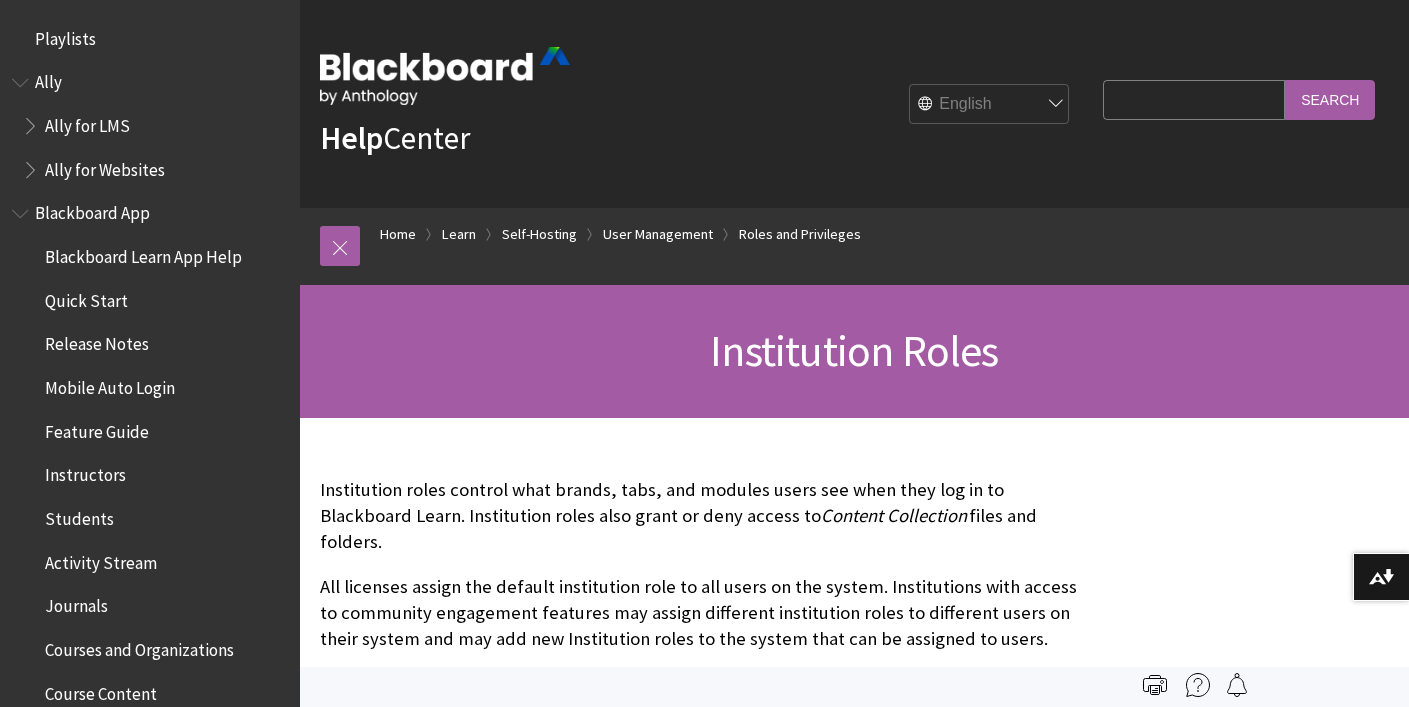 scroll, scrollTop: 0, scrollLeft: 0, axis: both 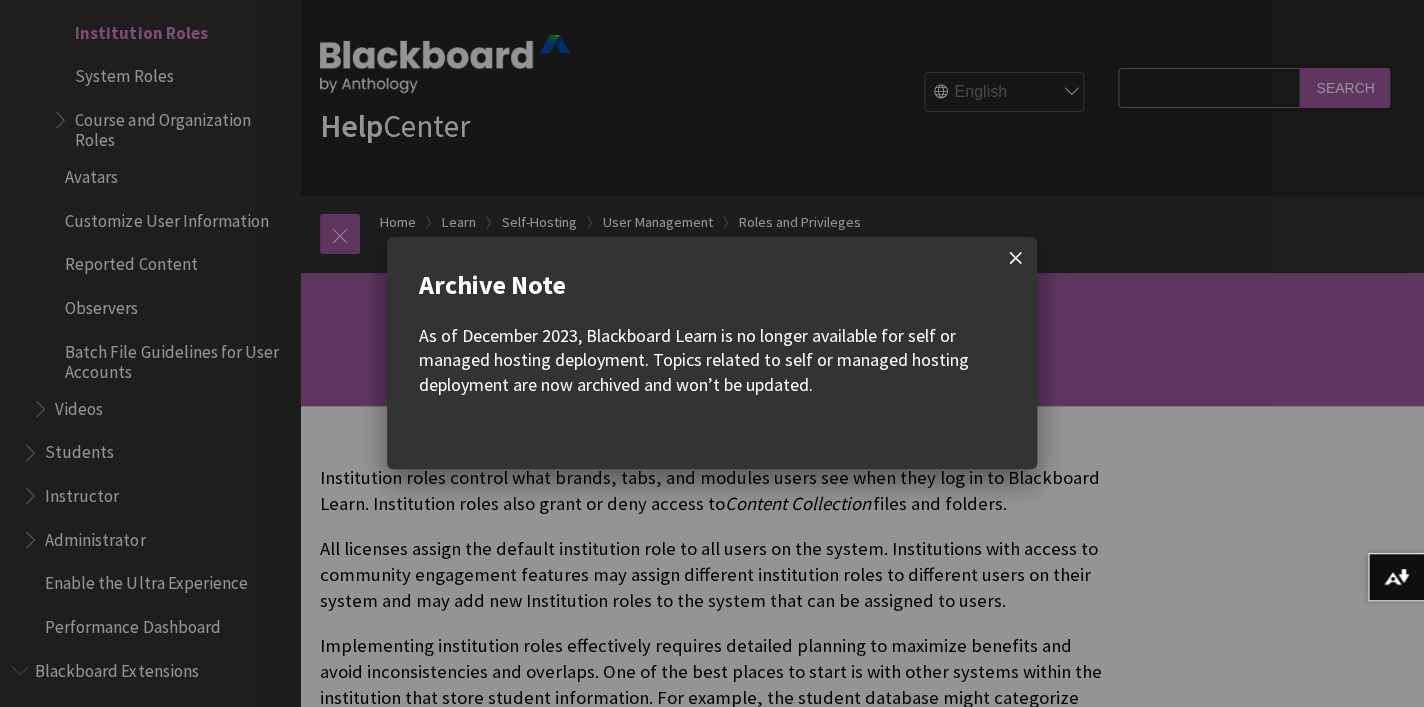 click at bounding box center [1016, 258] 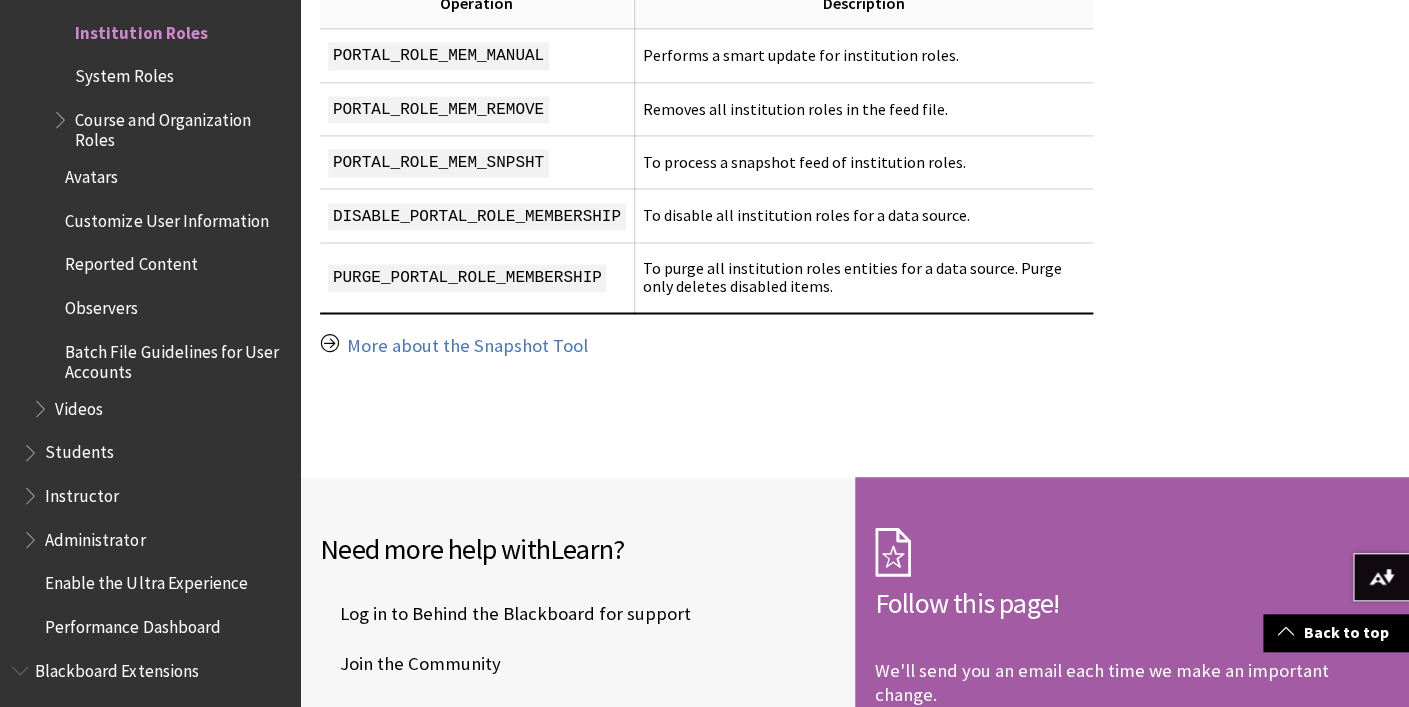 scroll, scrollTop: 9564, scrollLeft: 0, axis: vertical 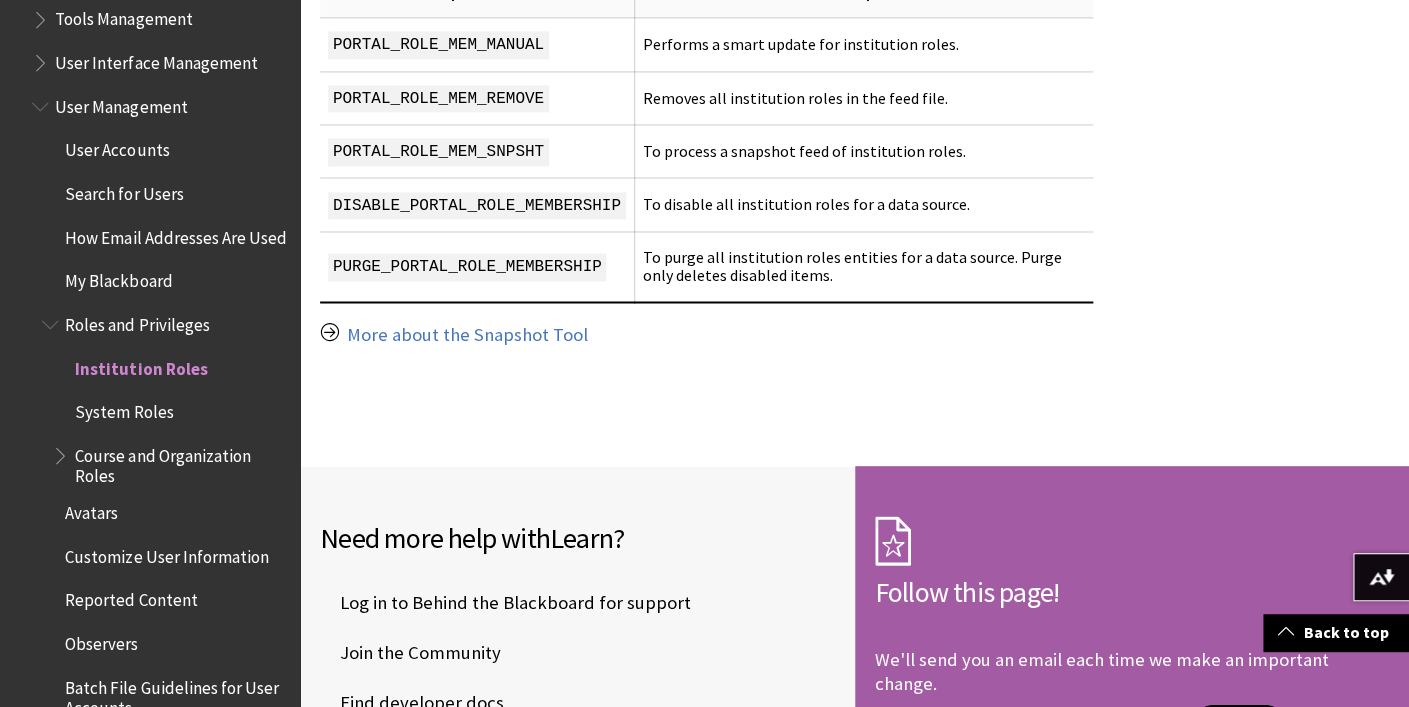 click on "System Roles" at bounding box center [124, 409] 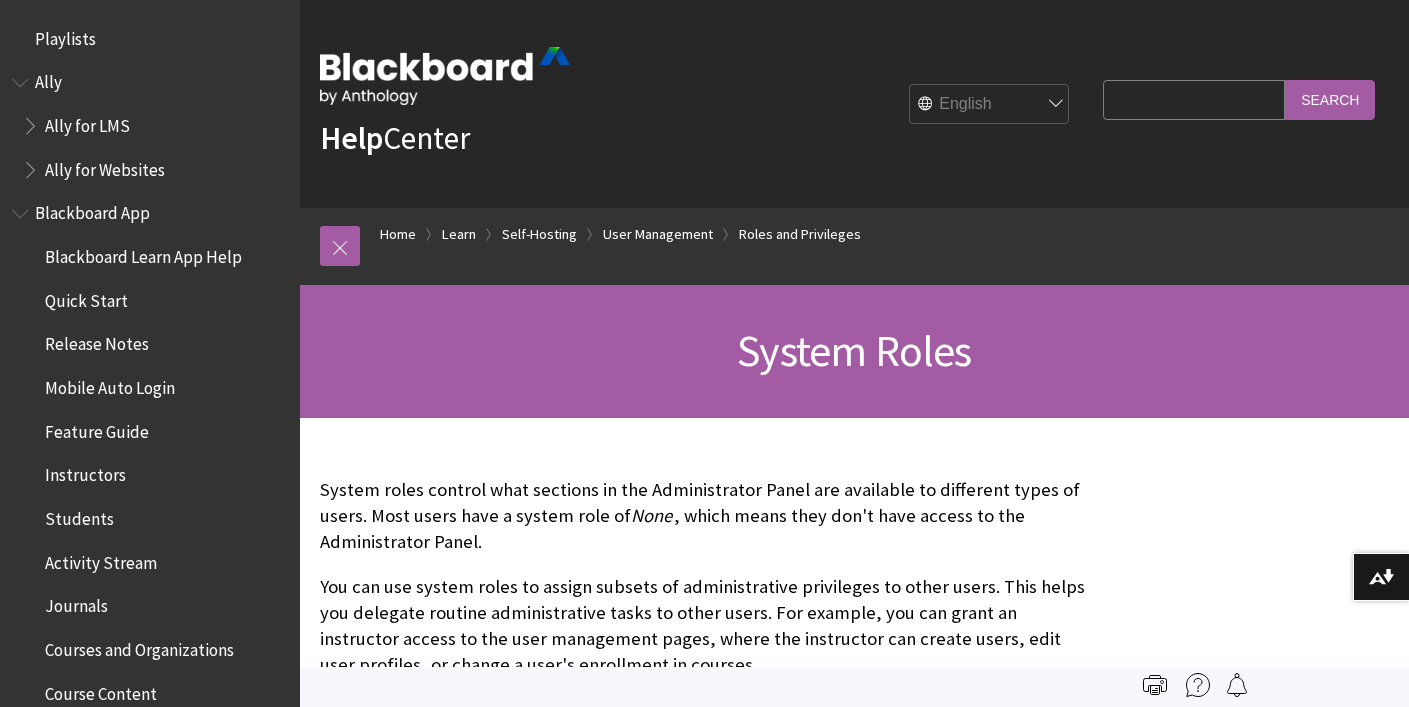 scroll, scrollTop: 0, scrollLeft: 0, axis: both 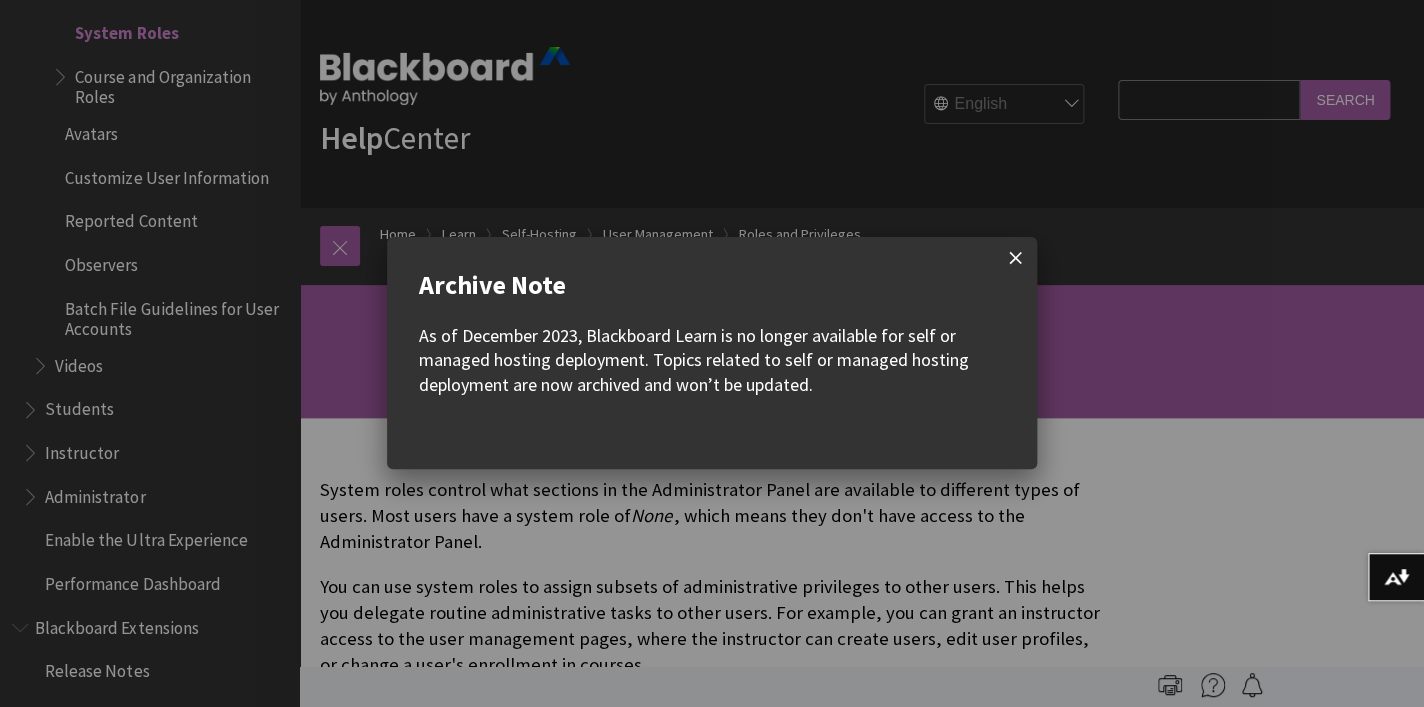 click at bounding box center [1016, 258] 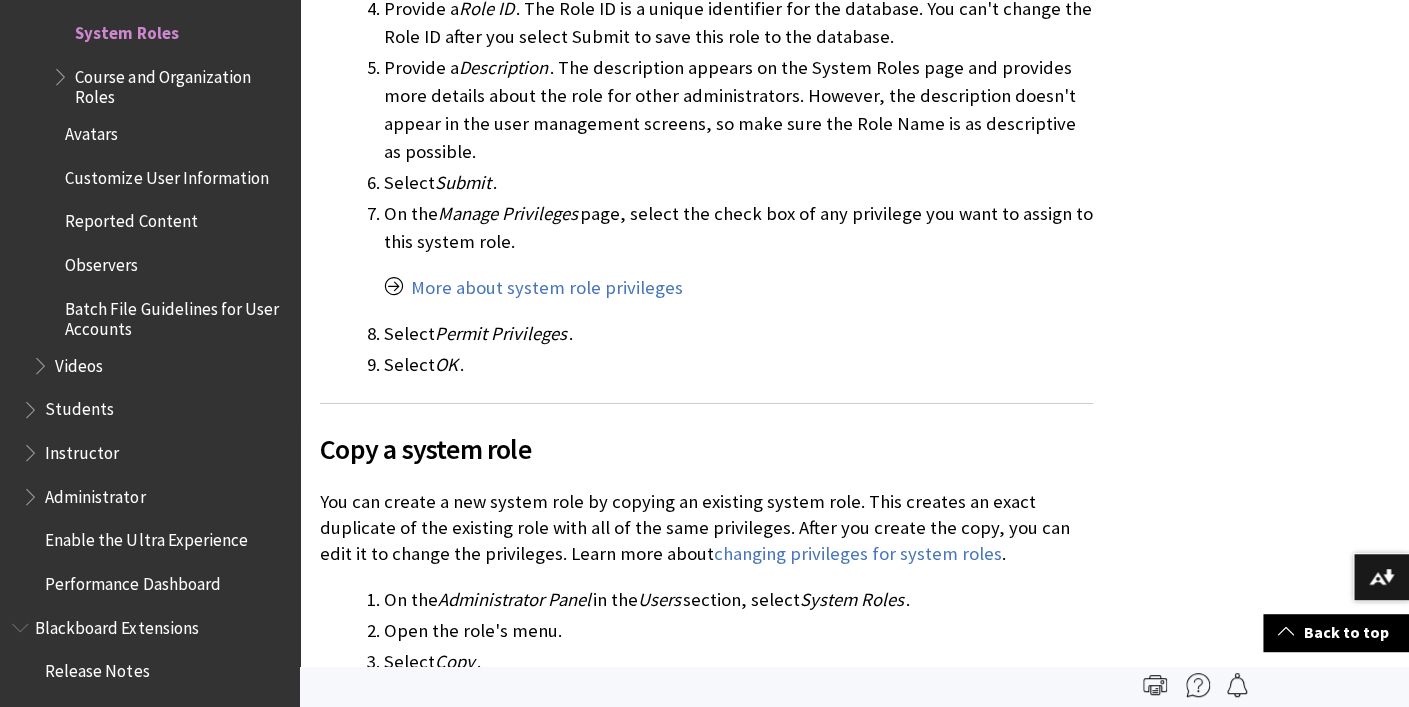 scroll, scrollTop: 4464, scrollLeft: 0, axis: vertical 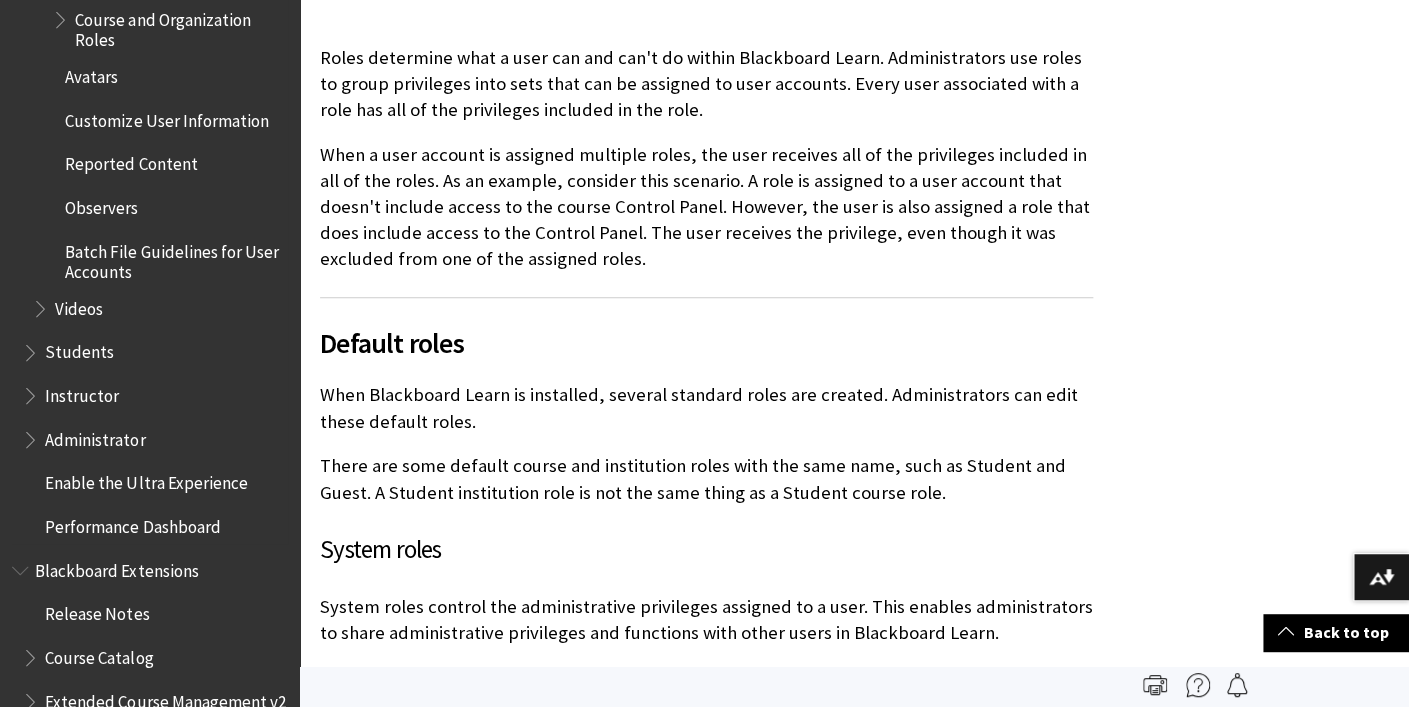 click at bounding box center (32, 391) 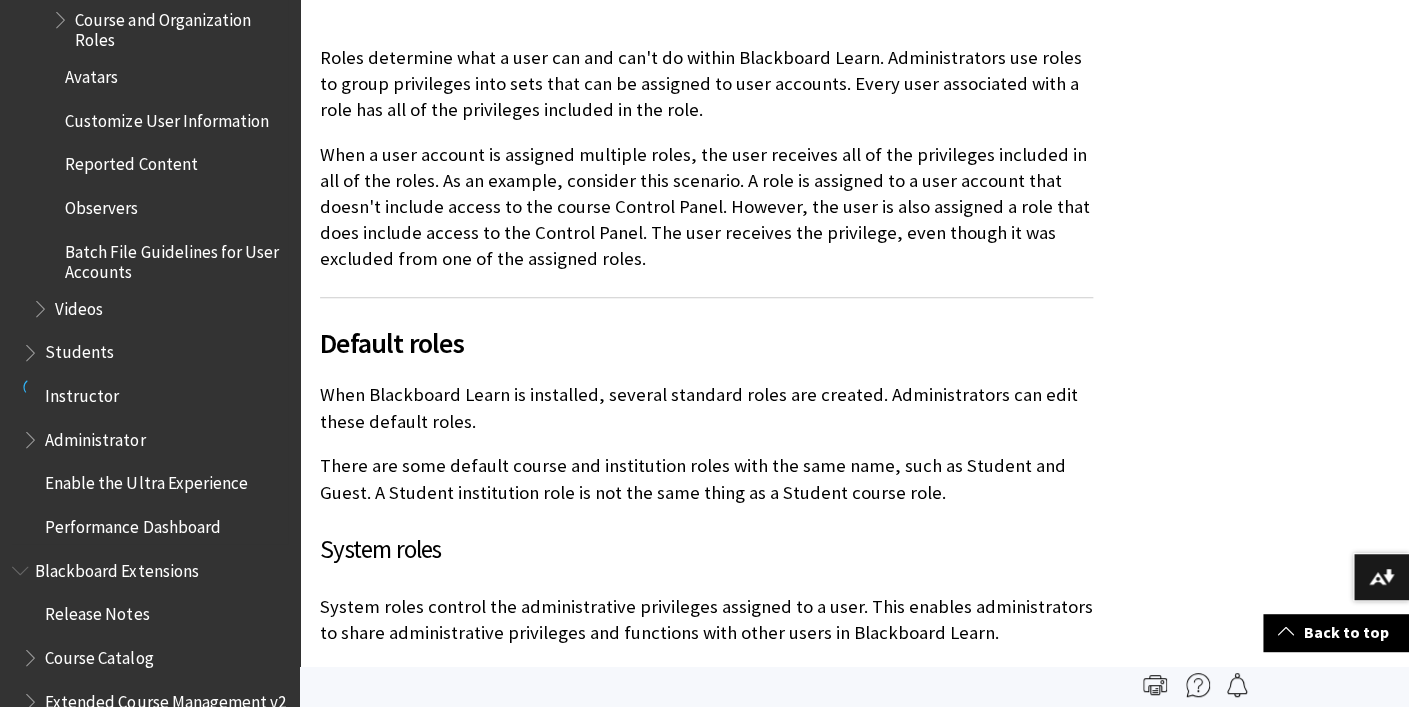 click on "Instructor" at bounding box center (82, 392) 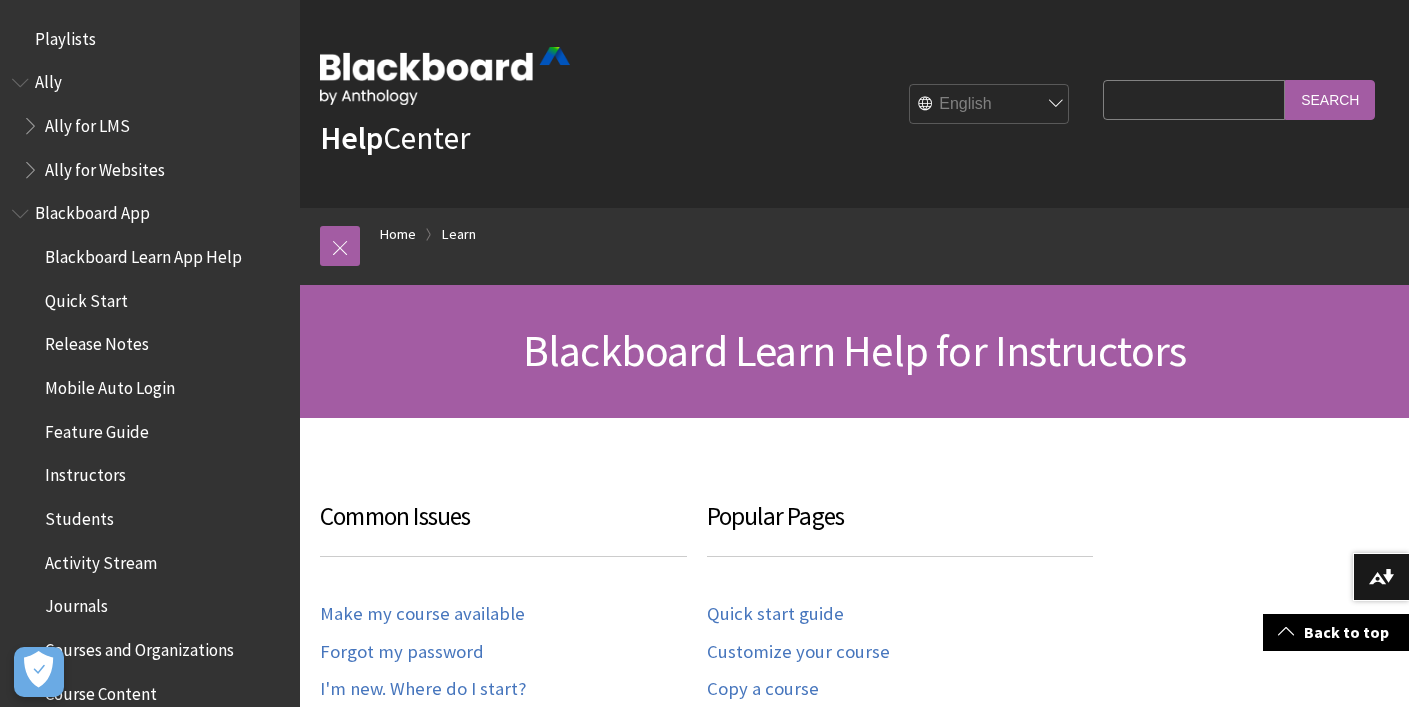 scroll, scrollTop: 592, scrollLeft: 0, axis: vertical 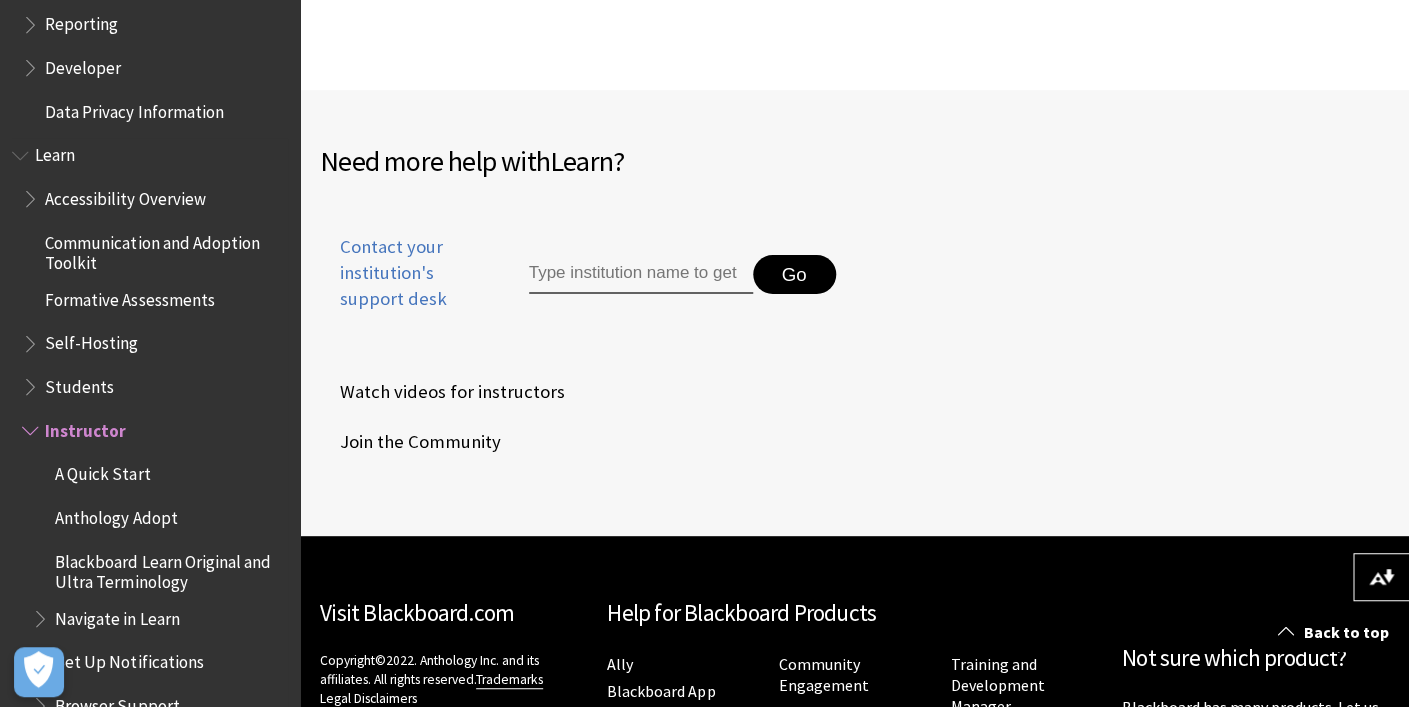 click on "Students" at bounding box center [79, 383] 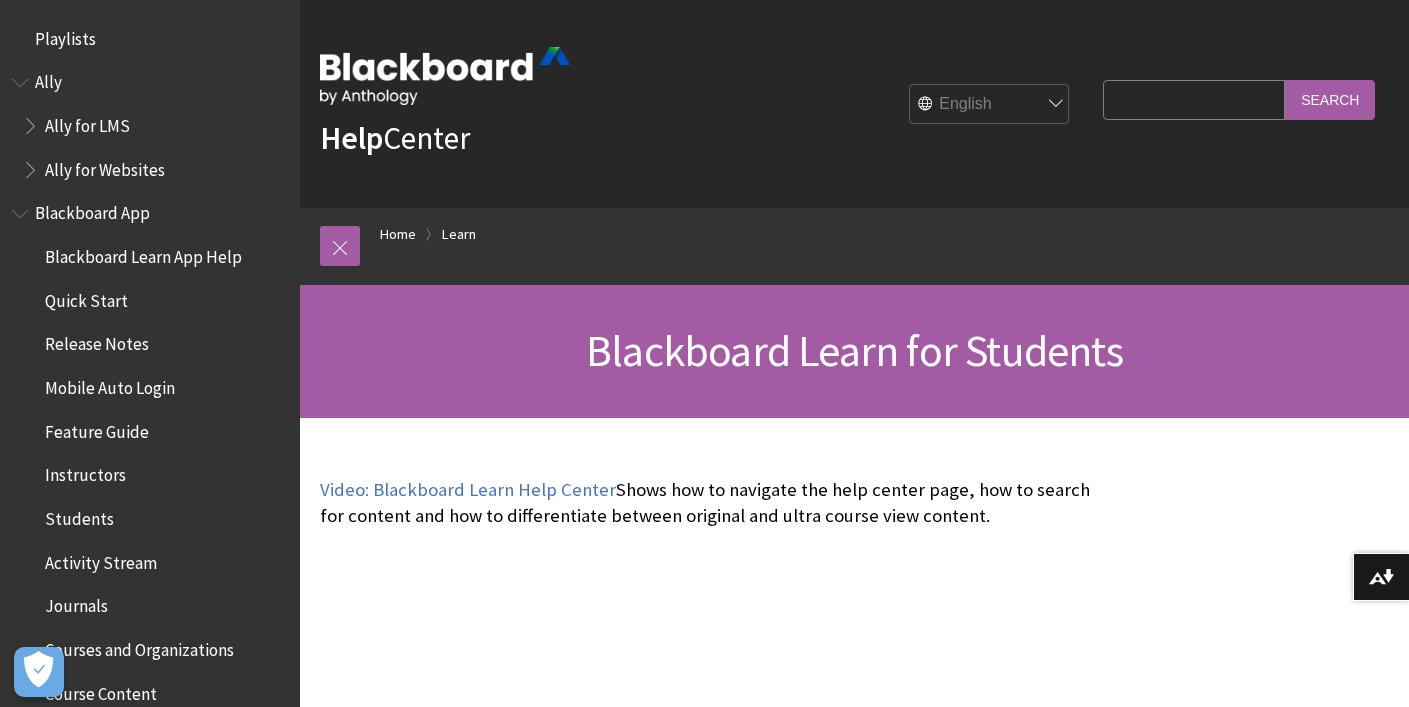 scroll, scrollTop: 112, scrollLeft: 0, axis: vertical 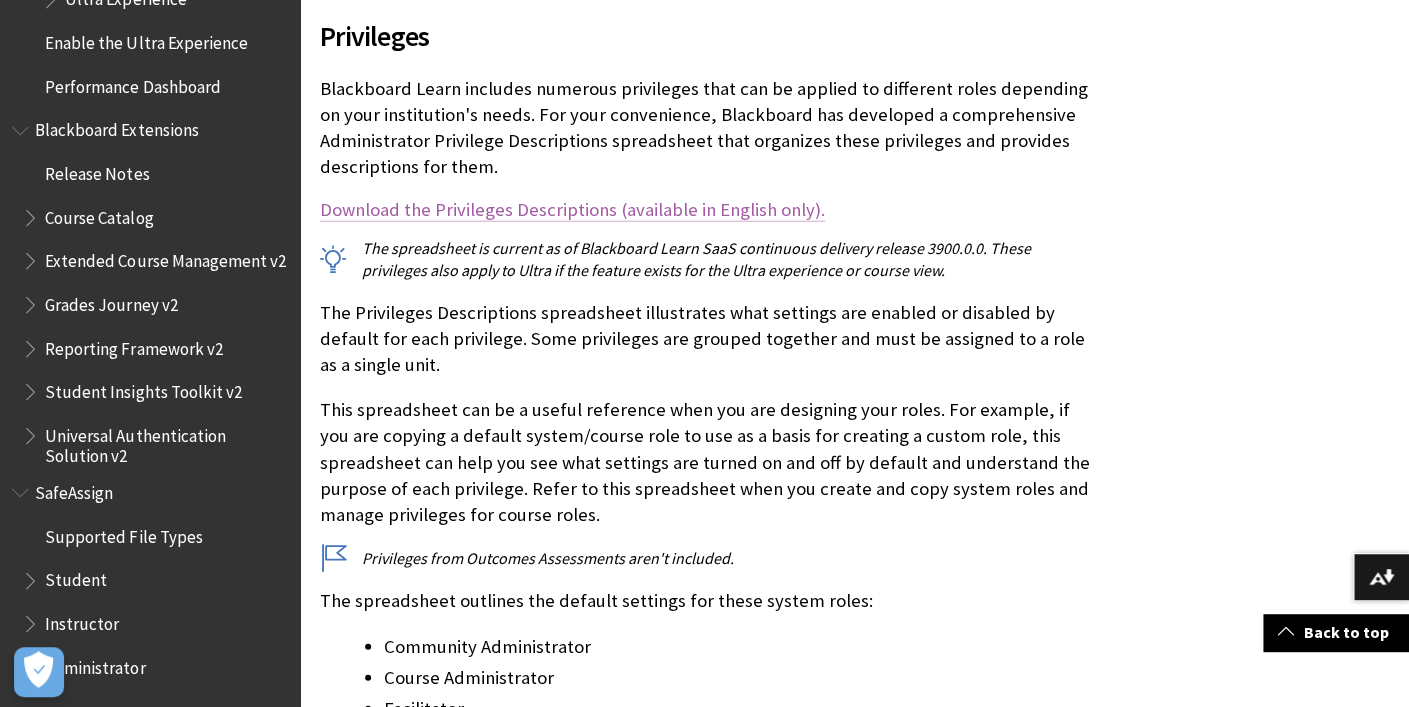 click on "Download the Privileges Descriptions (available in English only)." at bounding box center [572, 210] 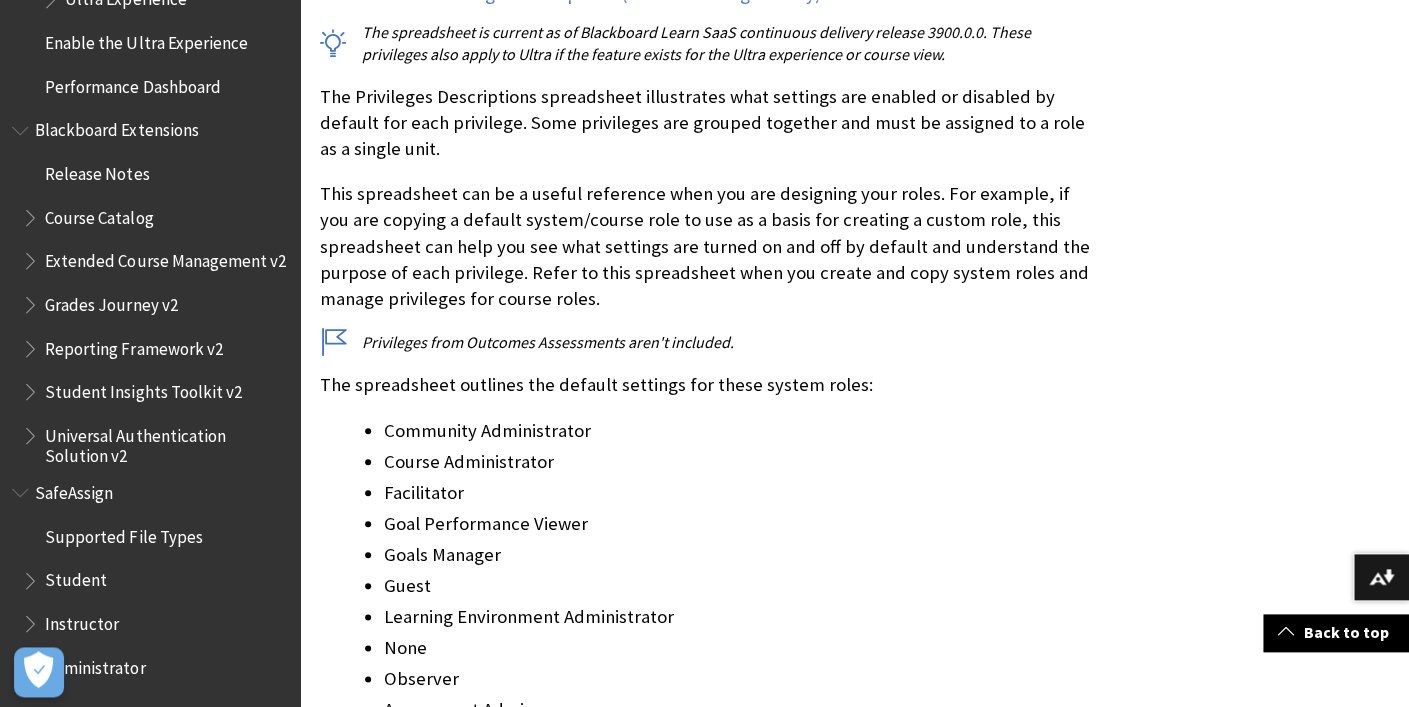 scroll, scrollTop: 1996, scrollLeft: 0, axis: vertical 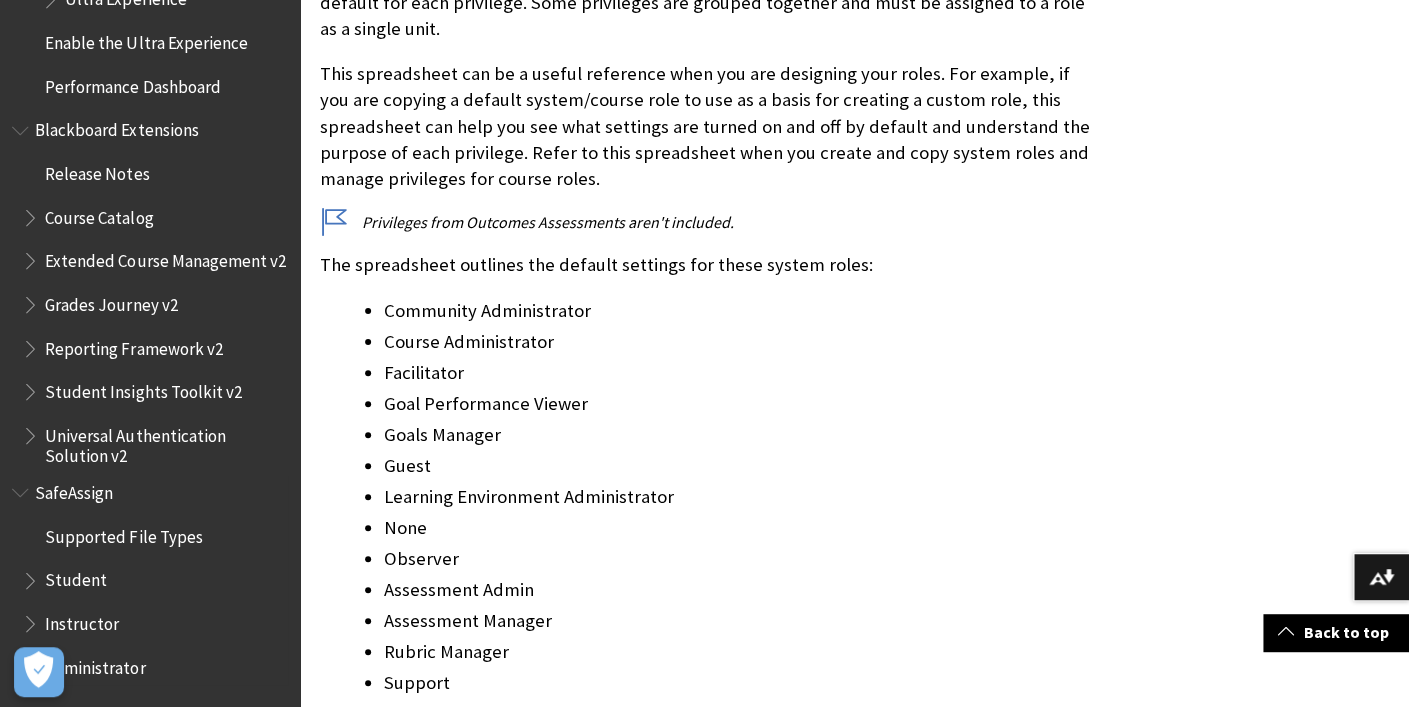 click on "Student" at bounding box center (76, 577) 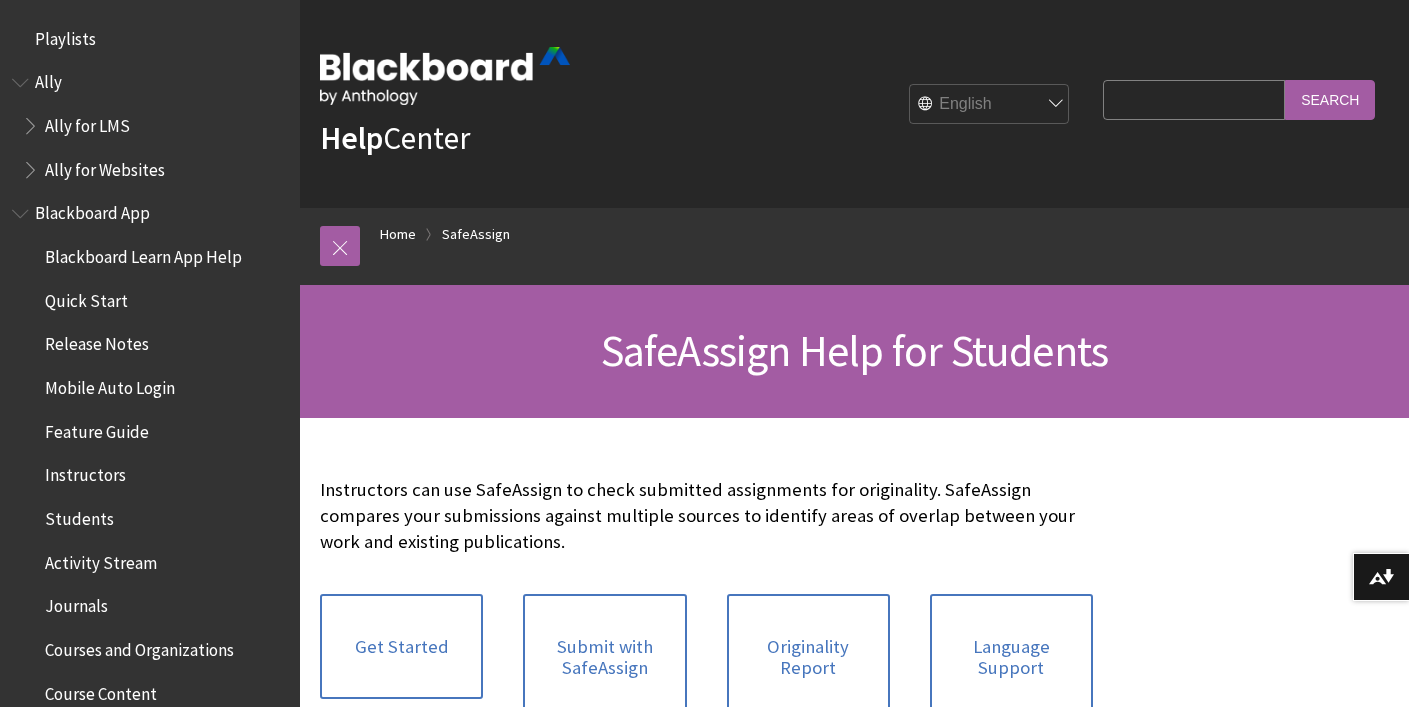 scroll, scrollTop: 0, scrollLeft: 0, axis: both 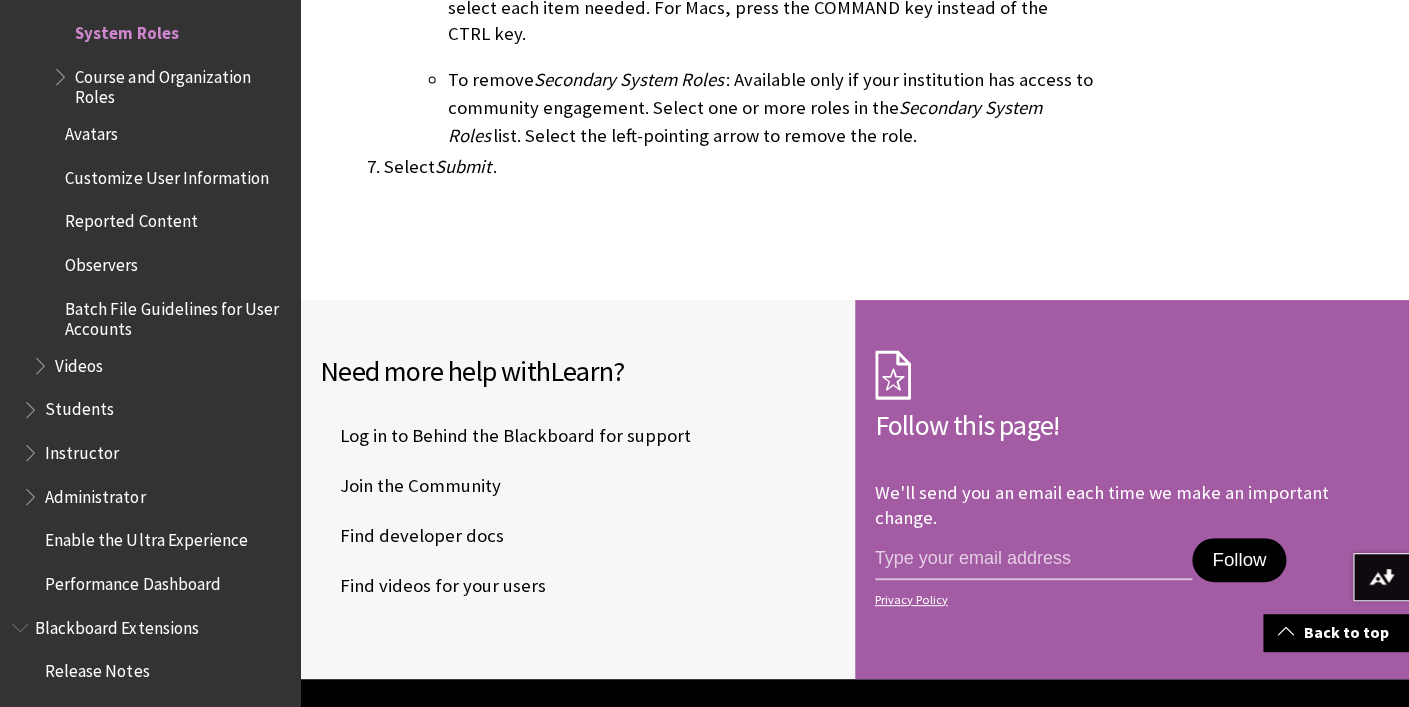 click on "Log in to Behind the Blackboard for support" at bounding box center (505, 436) 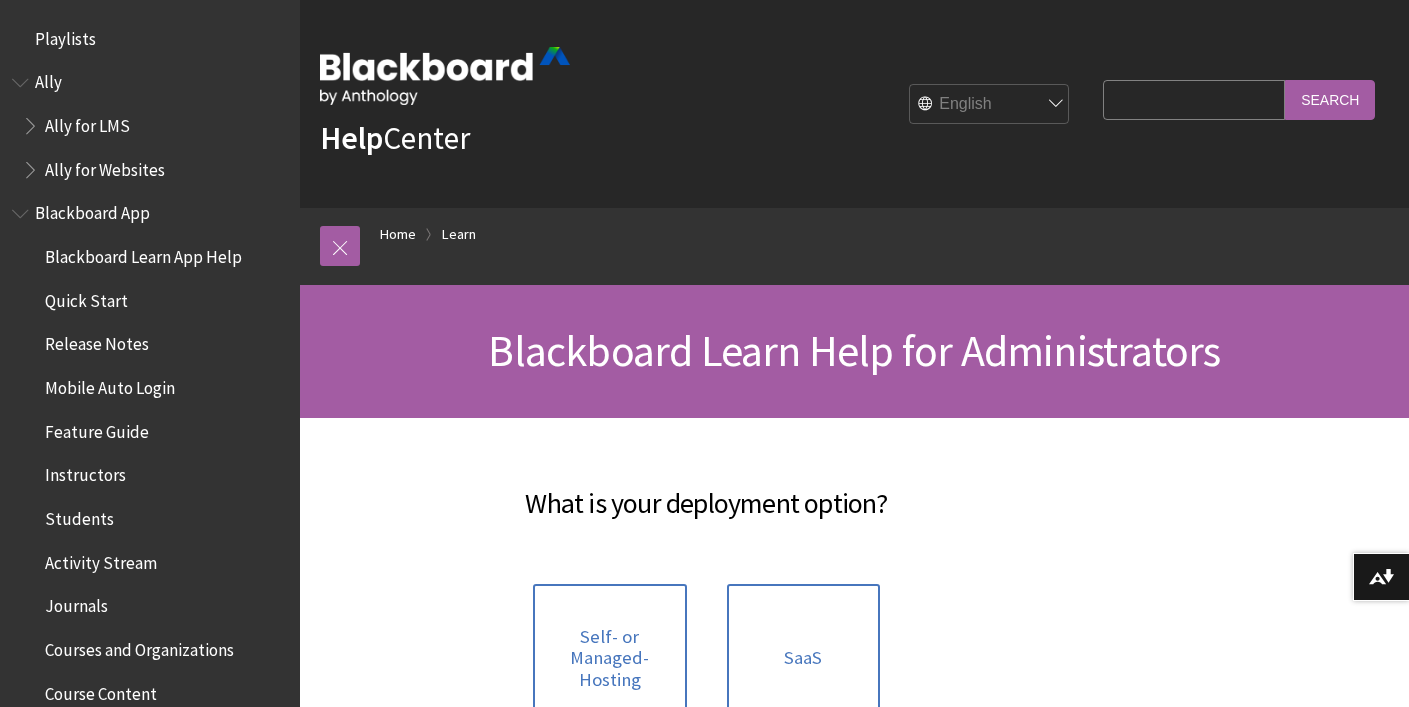 scroll, scrollTop: 0, scrollLeft: 0, axis: both 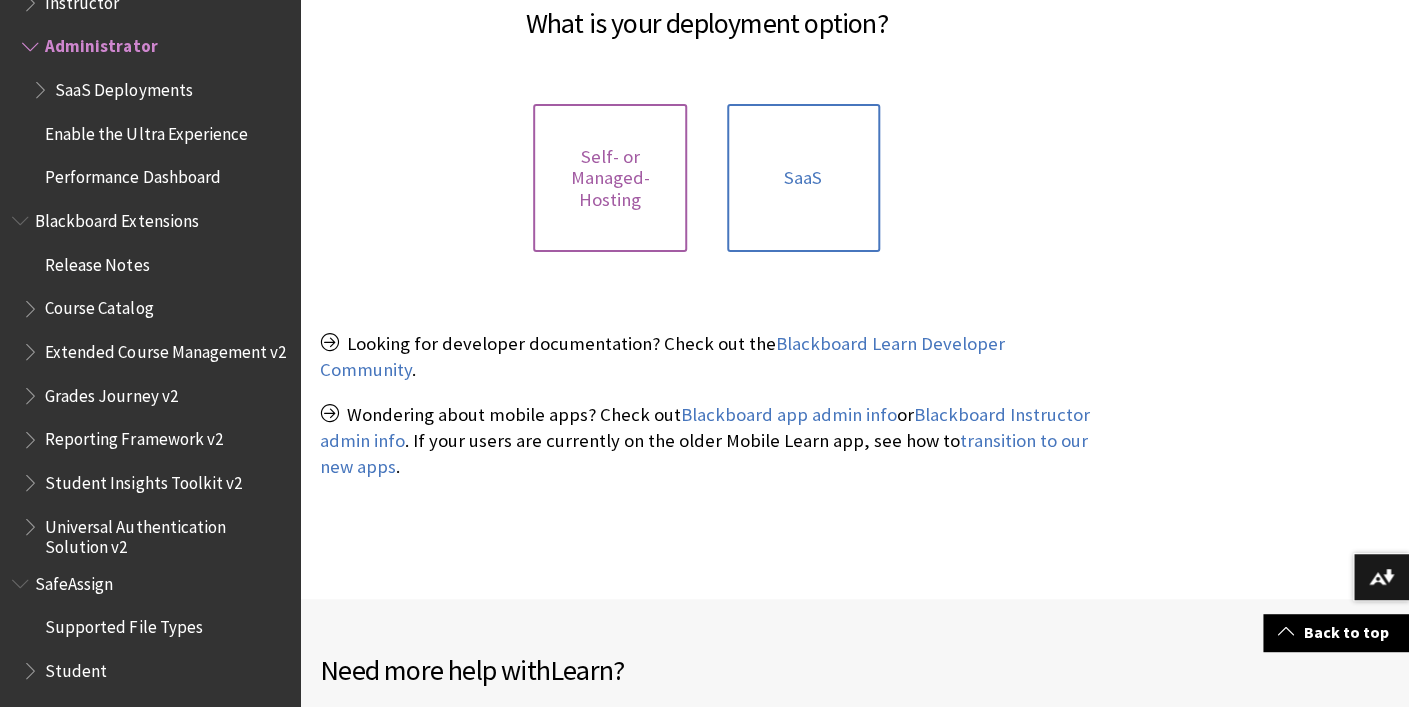 click on "Self- or Managed-Hosting" at bounding box center [609, 178] 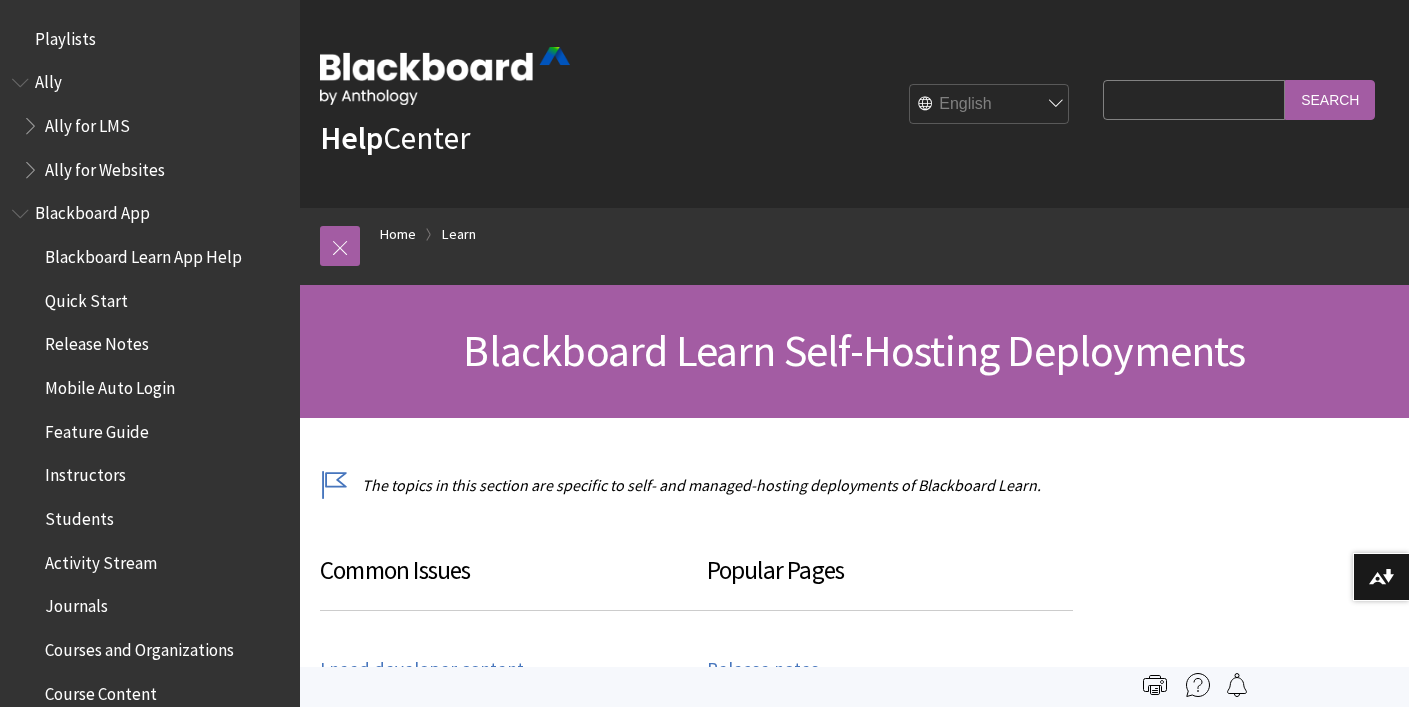 scroll, scrollTop: 0, scrollLeft: 0, axis: both 